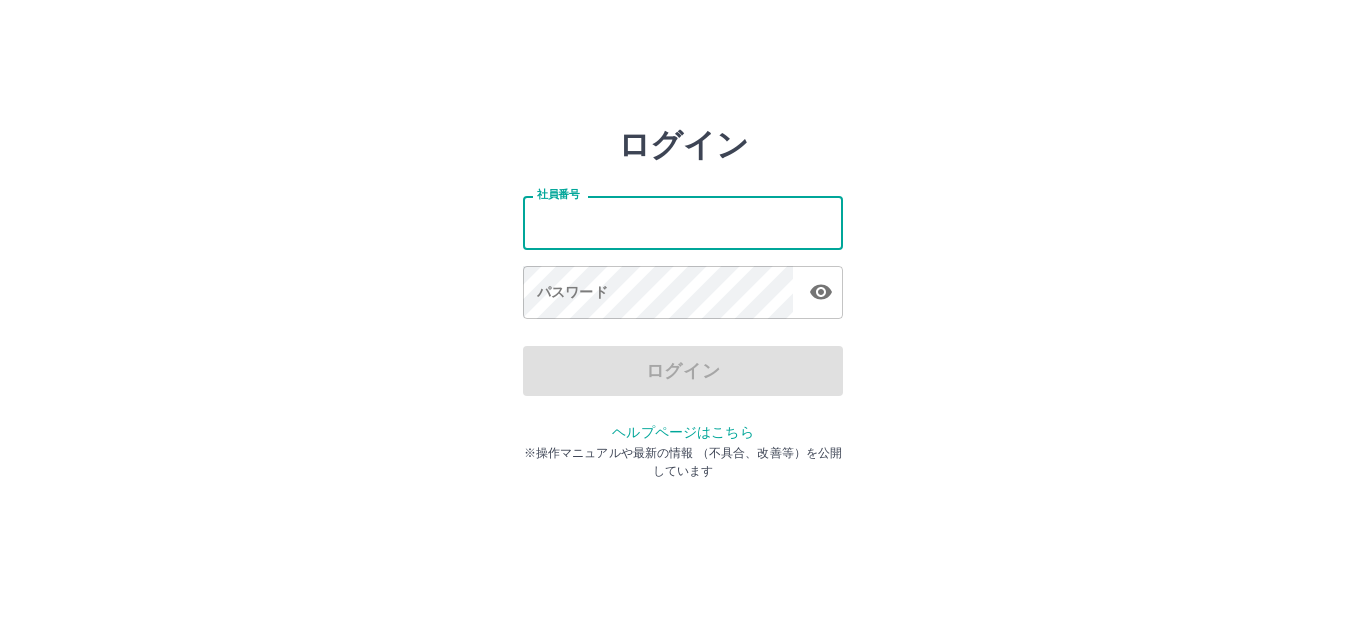 scroll, scrollTop: 0, scrollLeft: 0, axis: both 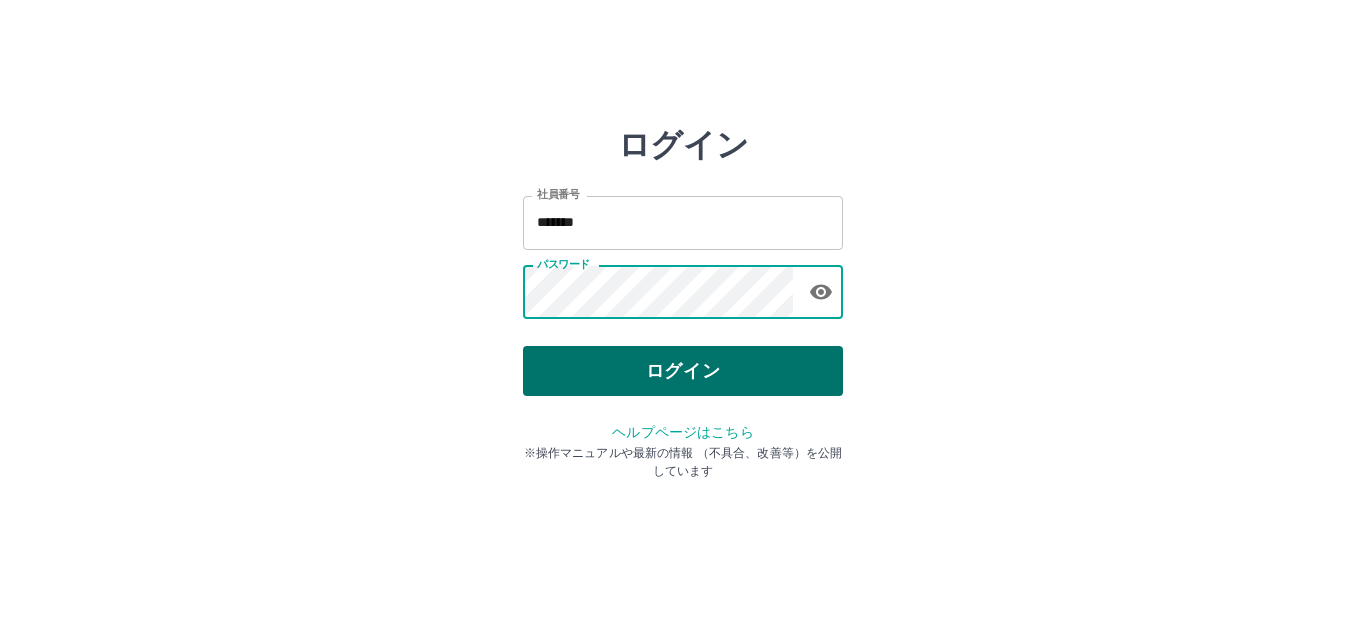 click on "ログイン" at bounding box center [683, 371] 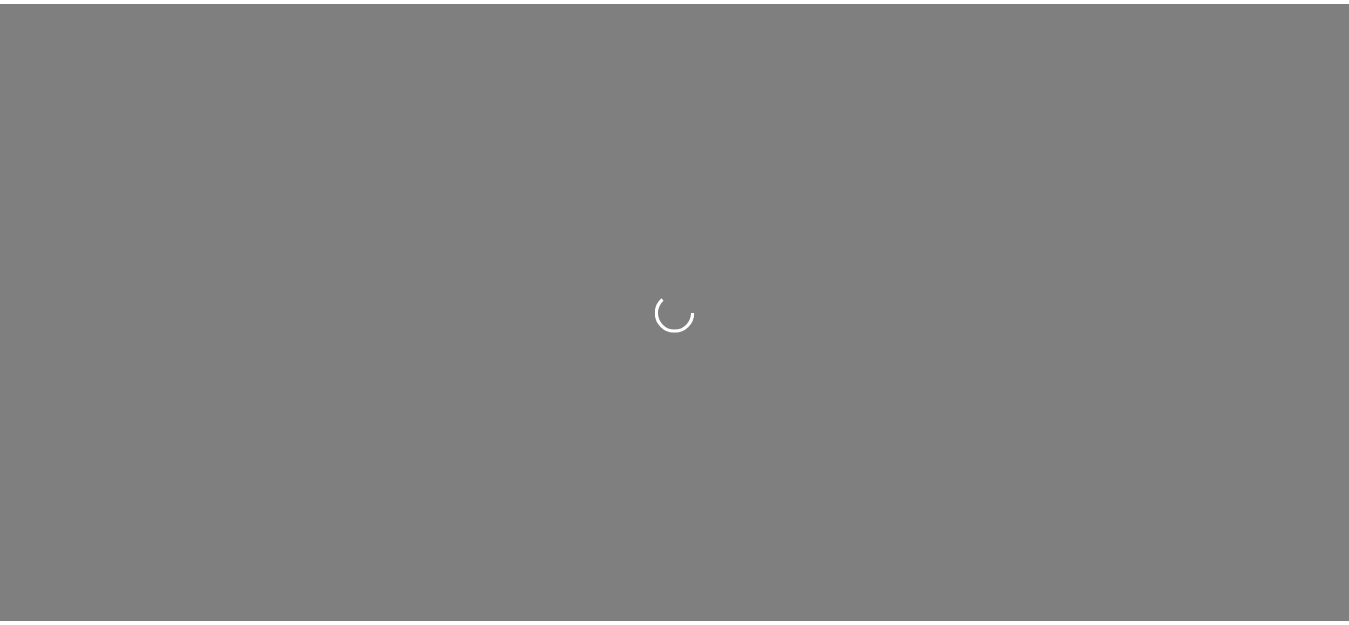 scroll, scrollTop: 0, scrollLeft: 0, axis: both 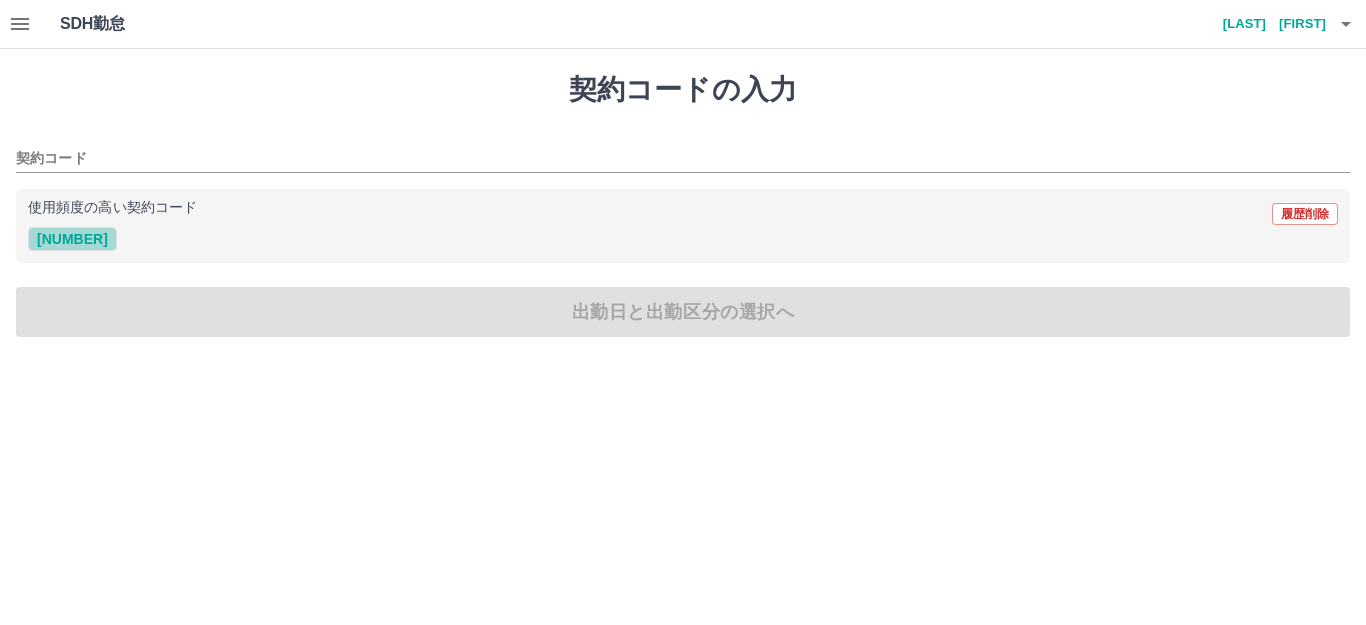 click on "[NUMBER]" at bounding box center (72, 239) 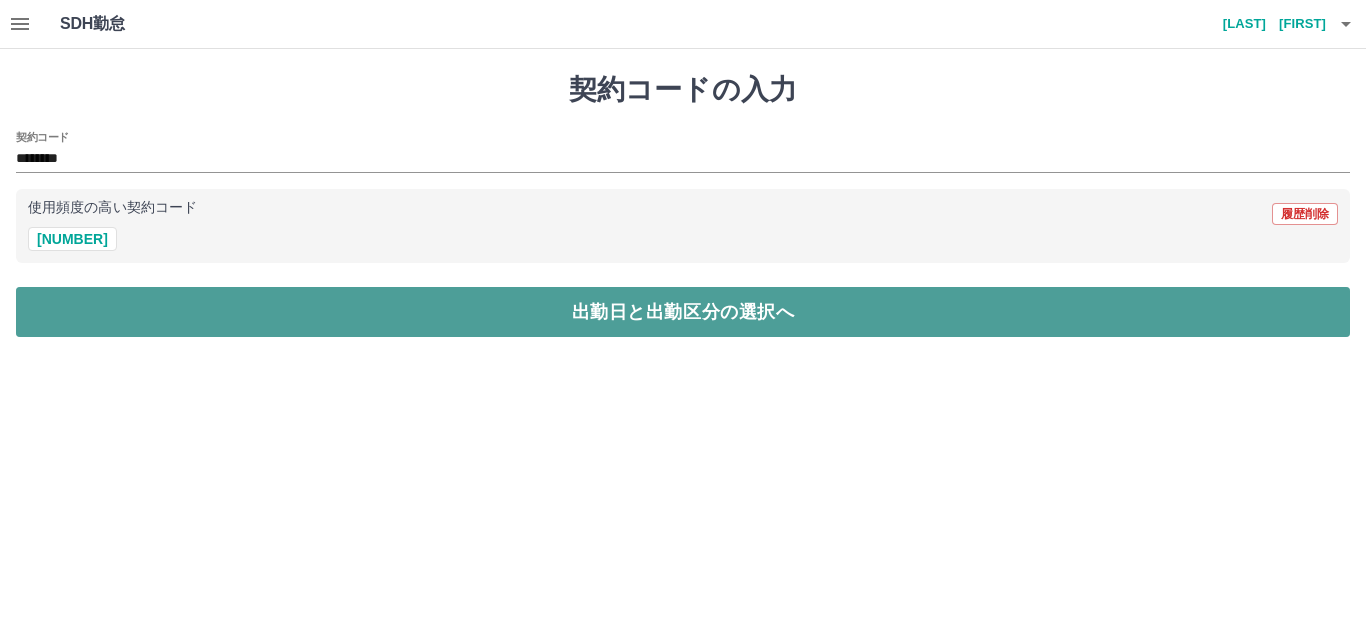 click on "出勤日と出勤区分の選択へ" at bounding box center (683, 312) 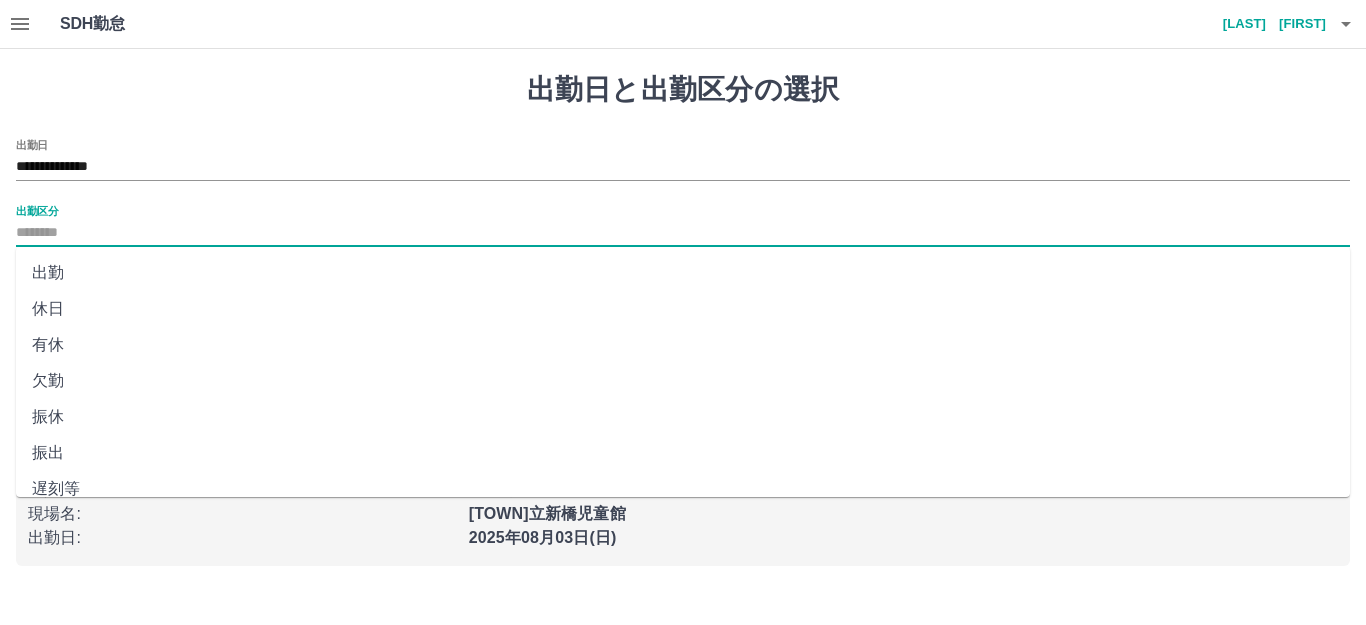 click on "出勤区分" at bounding box center (683, 233) 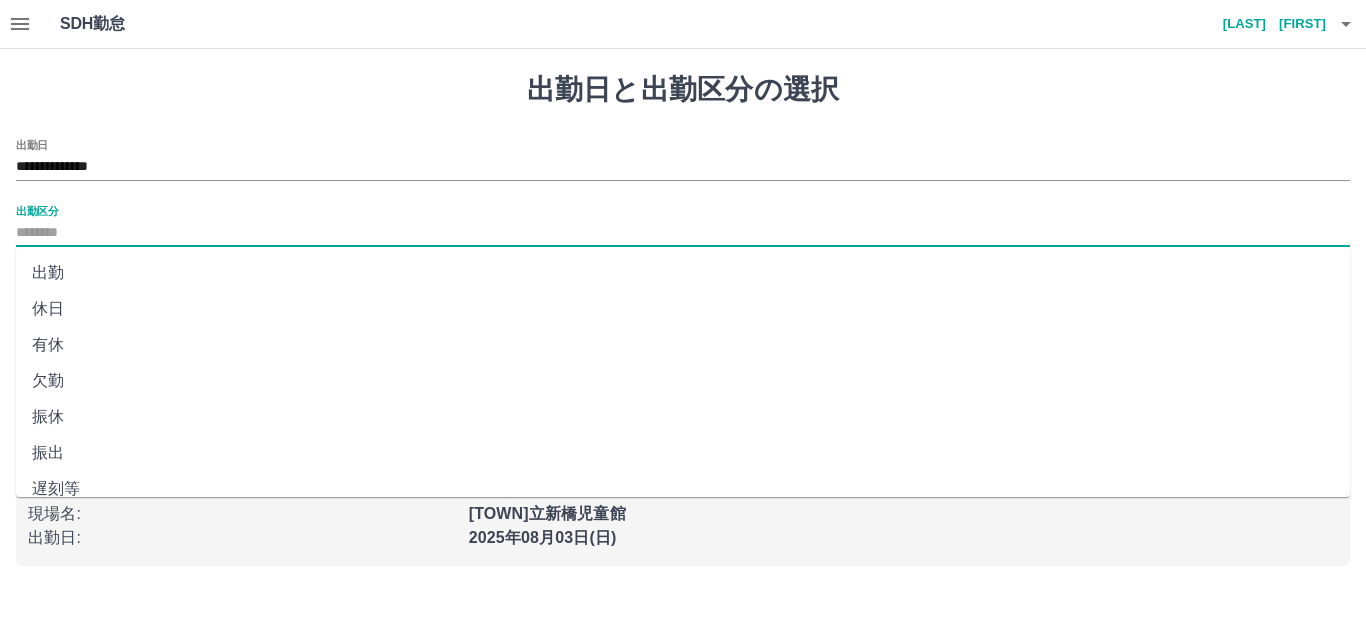 click on "出勤" at bounding box center [683, 273] 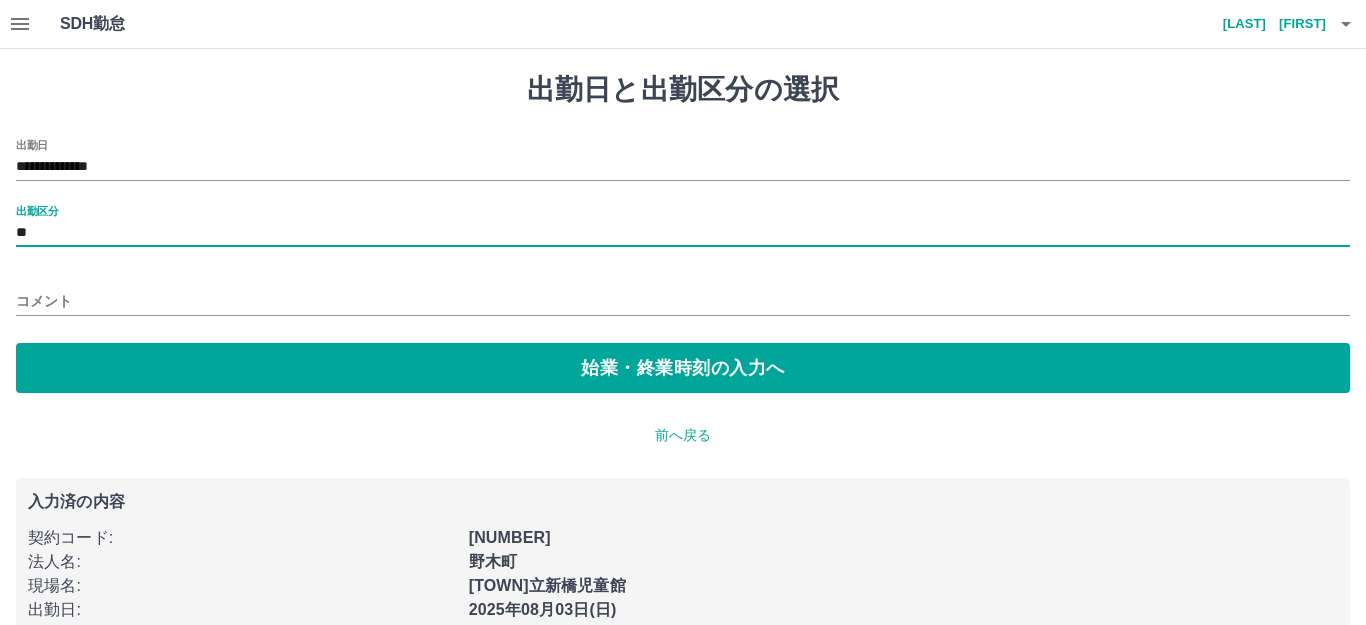 type on "**" 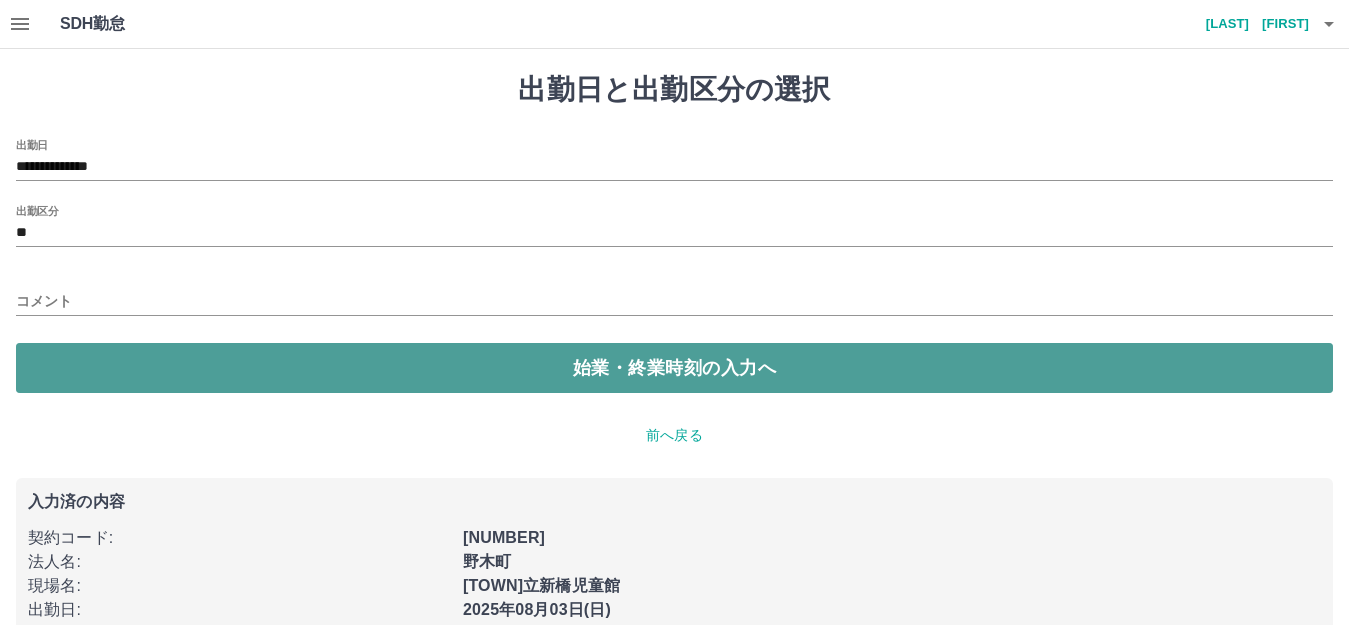 click on "始業・終業時刻の入力へ" at bounding box center (674, 368) 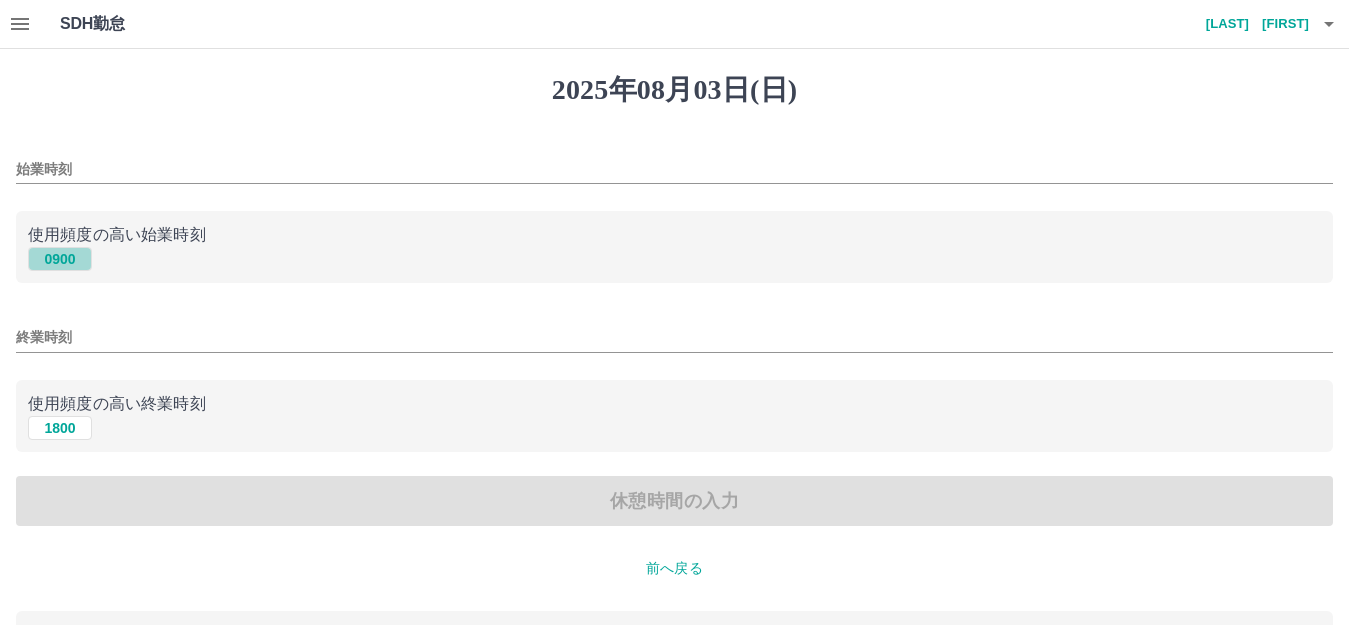 click on "0900" at bounding box center [60, 259] 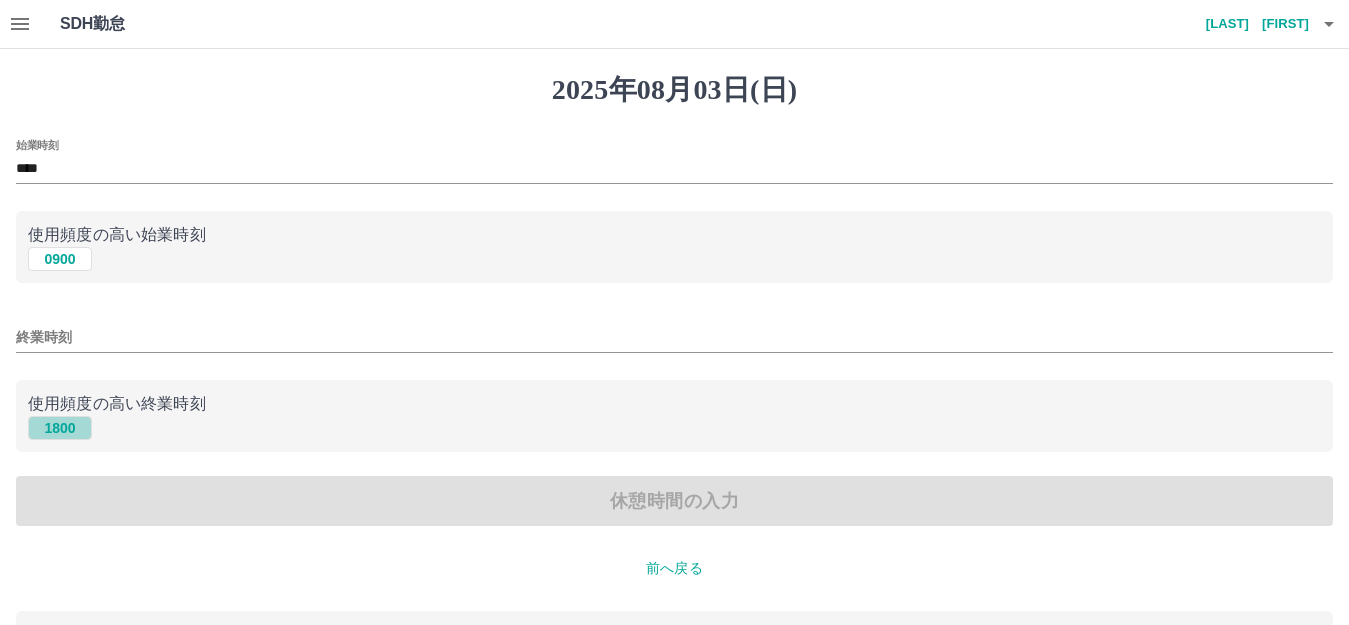 click on "1800" at bounding box center [60, 428] 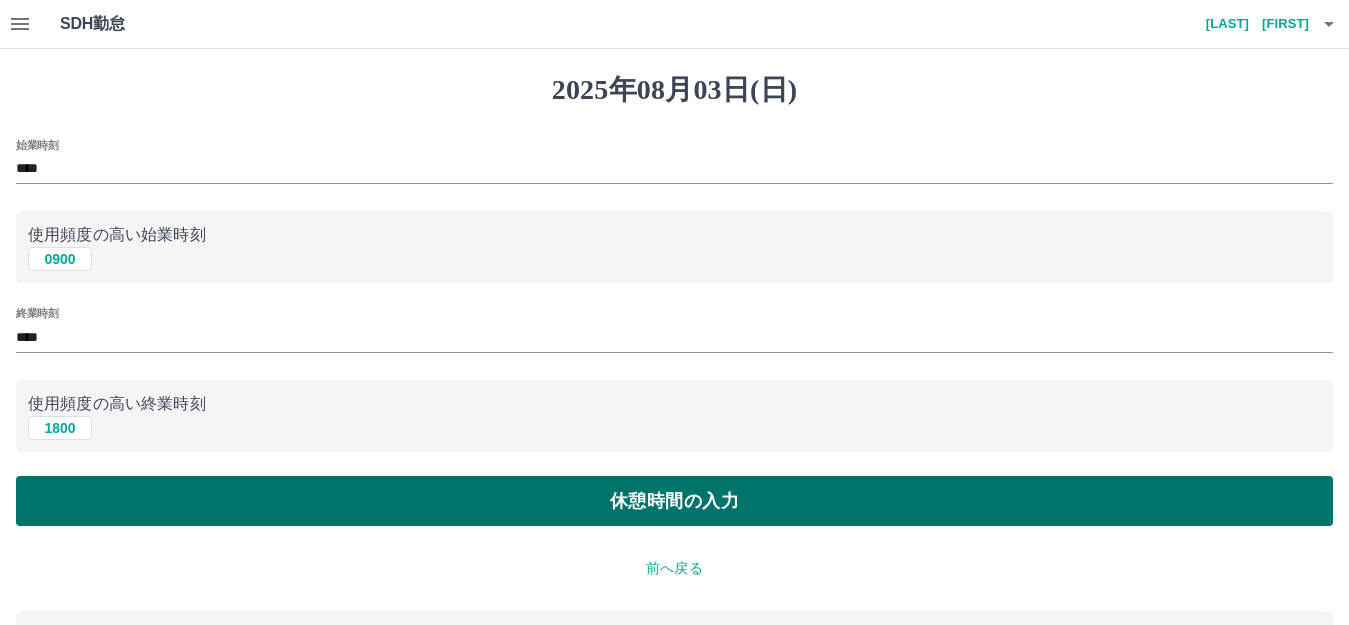 click on "休憩時間の入力" at bounding box center (674, 501) 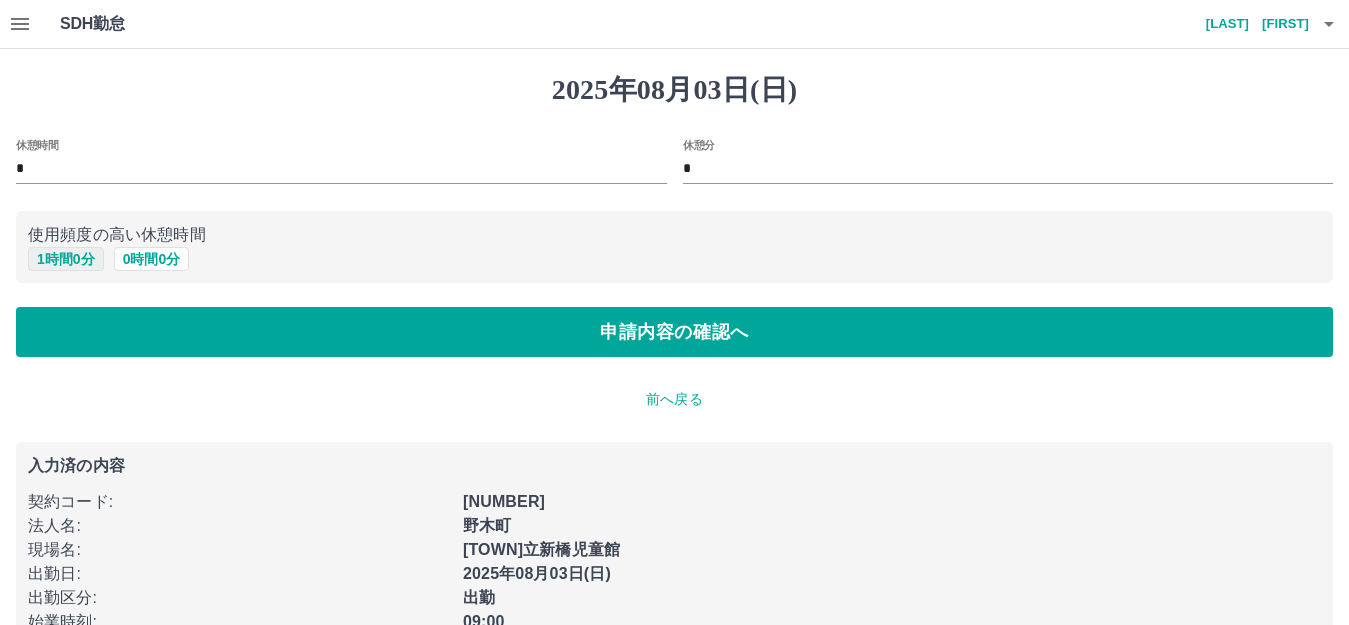 click on "1 時間 0 分" at bounding box center (66, 259) 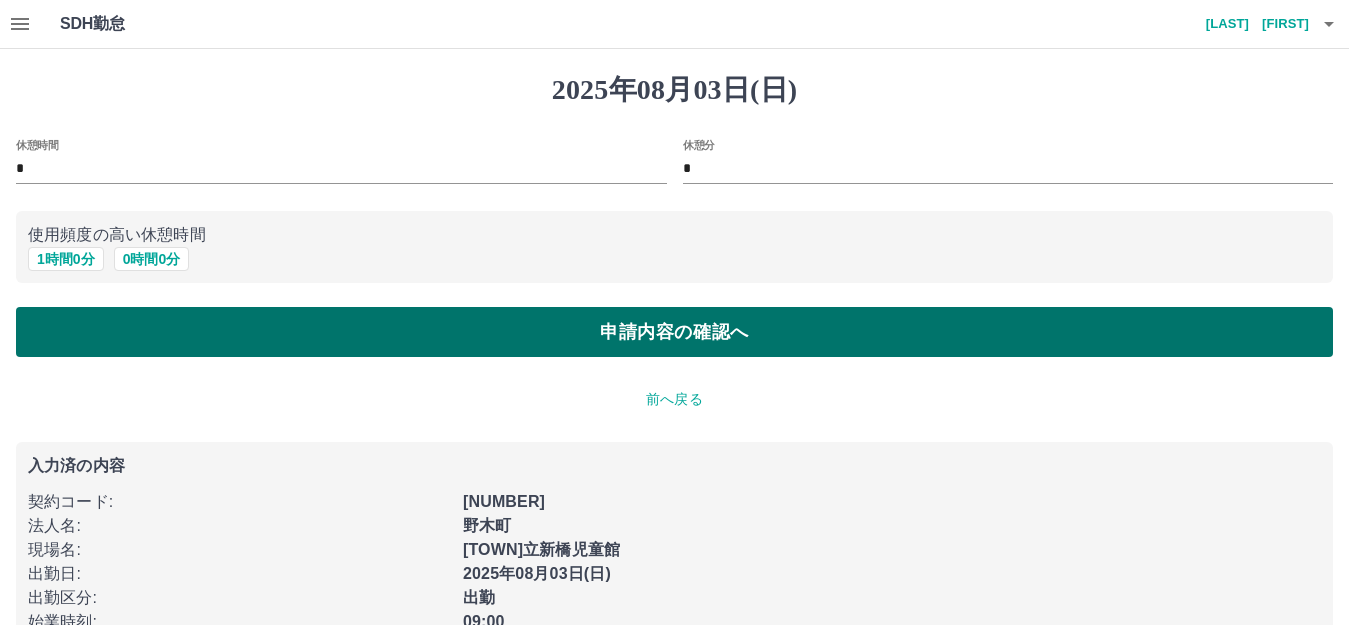 click on "申請内容の確認へ" at bounding box center (674, 332) 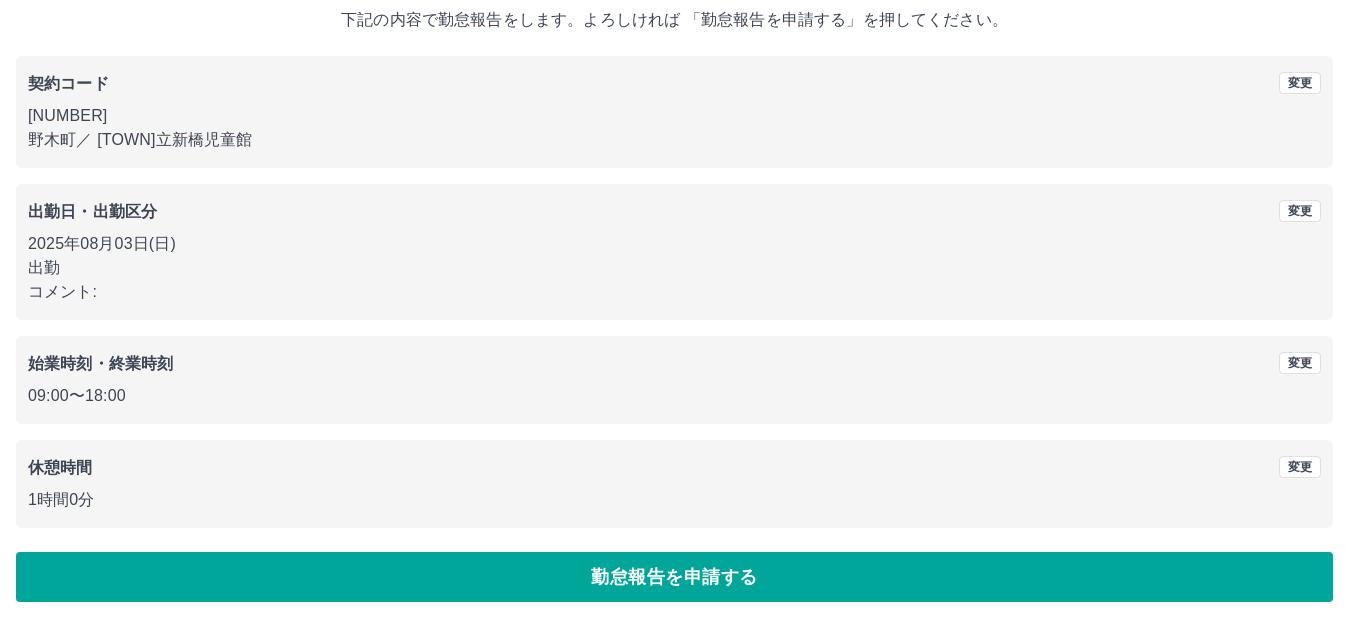 scroll, scrollTop: 124, scrollLeft: 0, axis: vertical 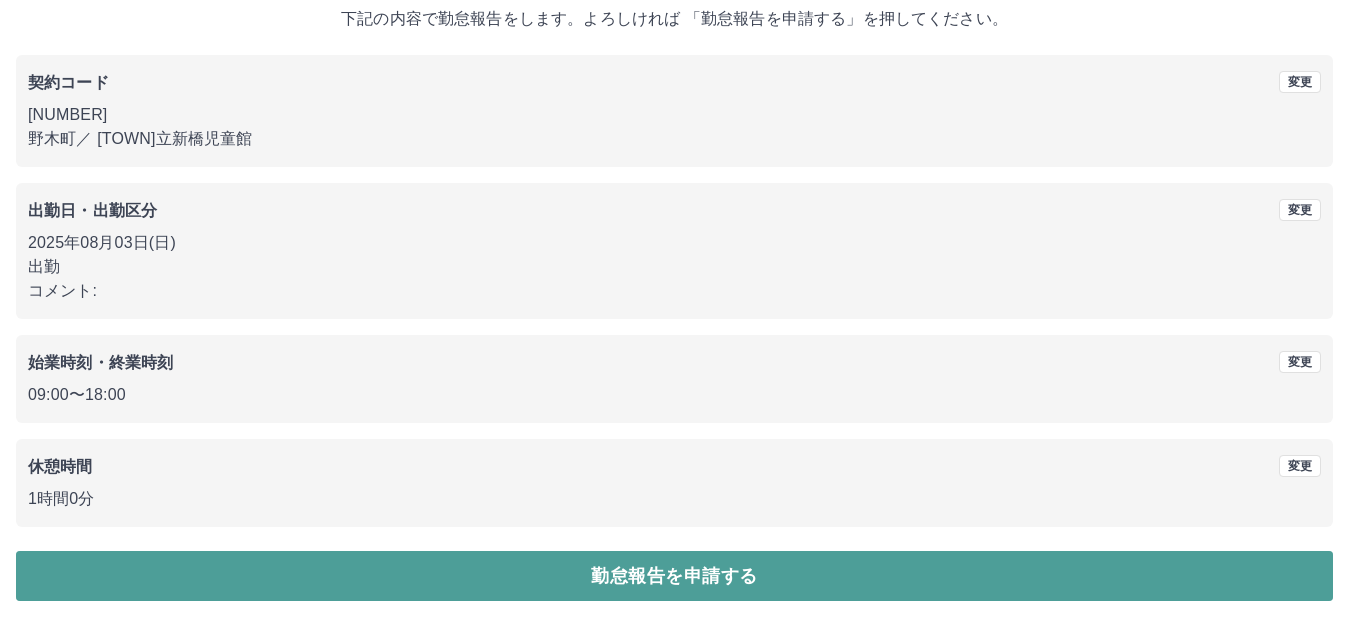 click on "勤怠報告を申請する" at bounding box center [674, 576] 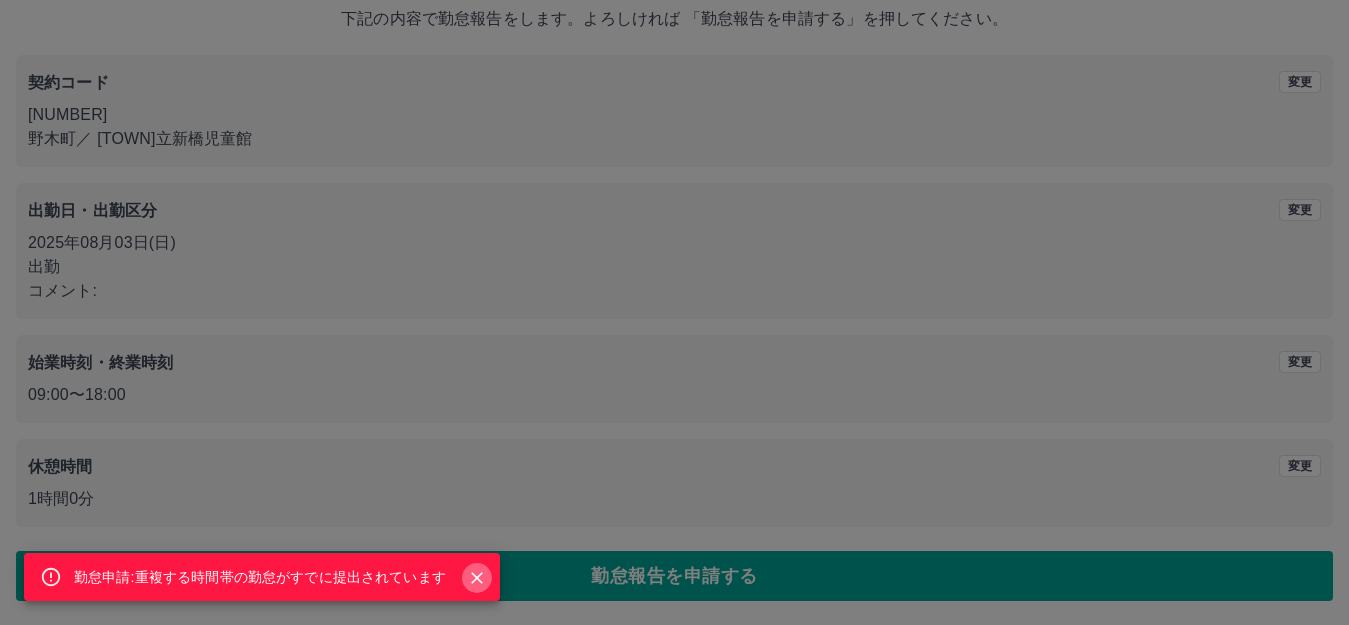 click 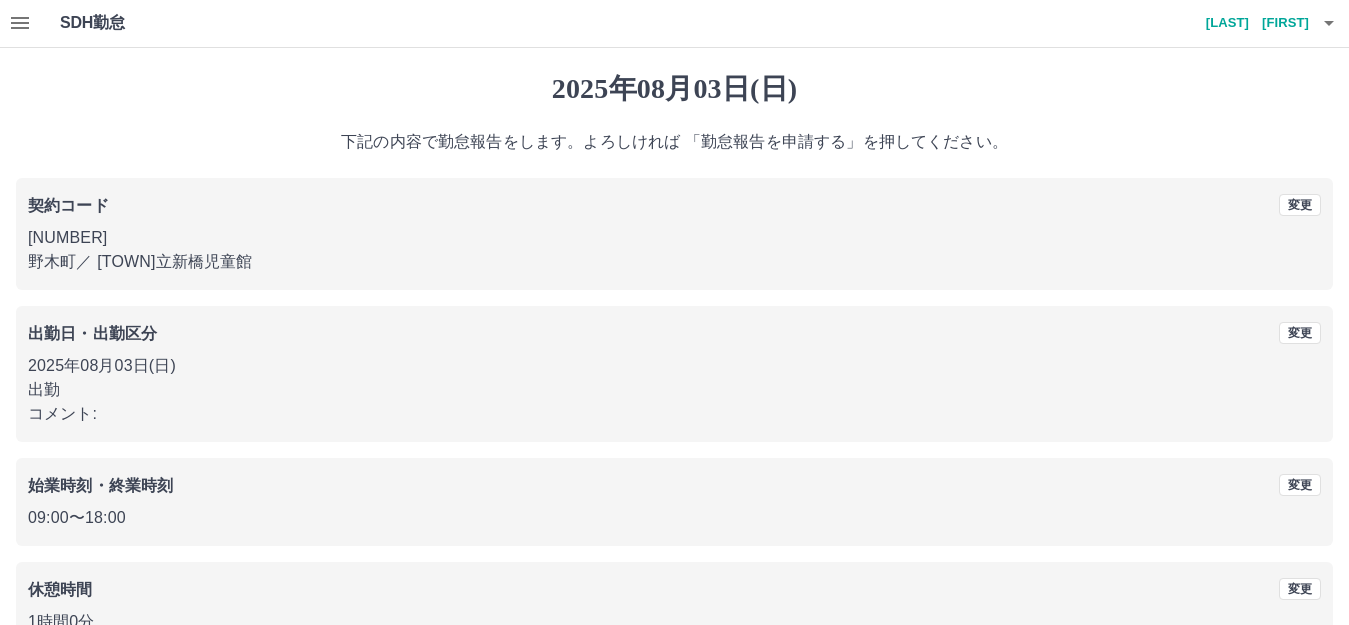 scroll, scrollTop: 0, scrollLeft: 0, axis: both 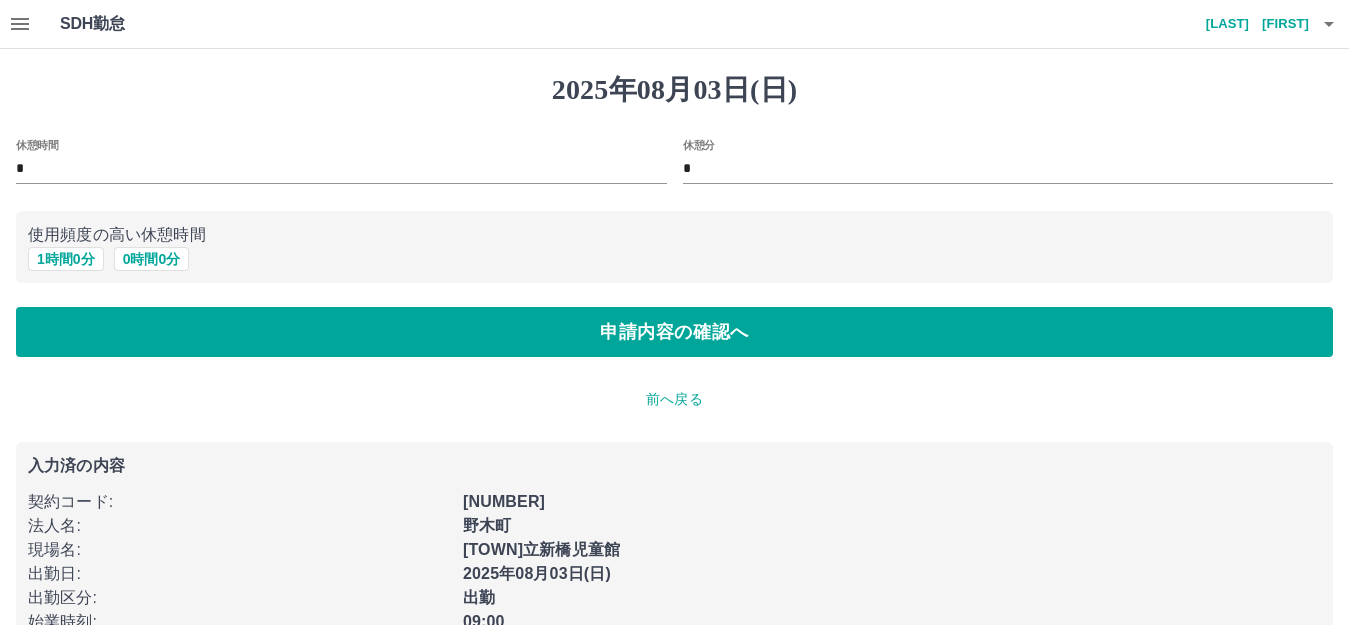 click 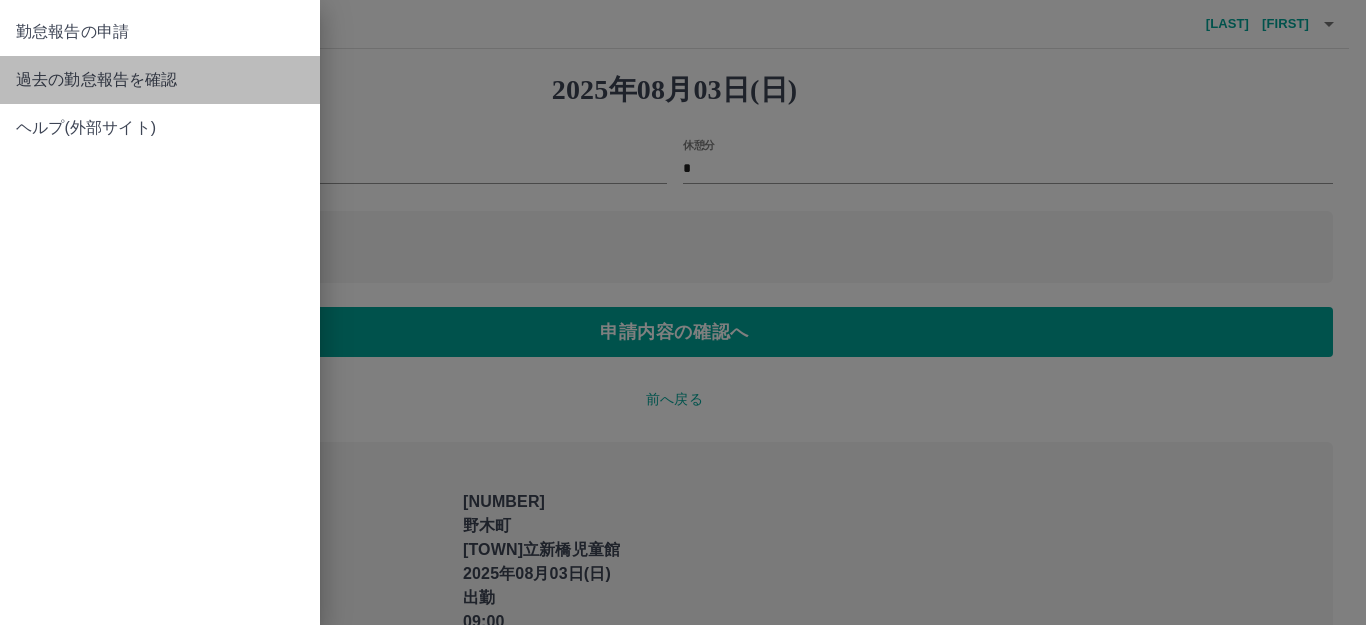 click on "過去の勤怠報告を確認" at bounding box center (160, 80) 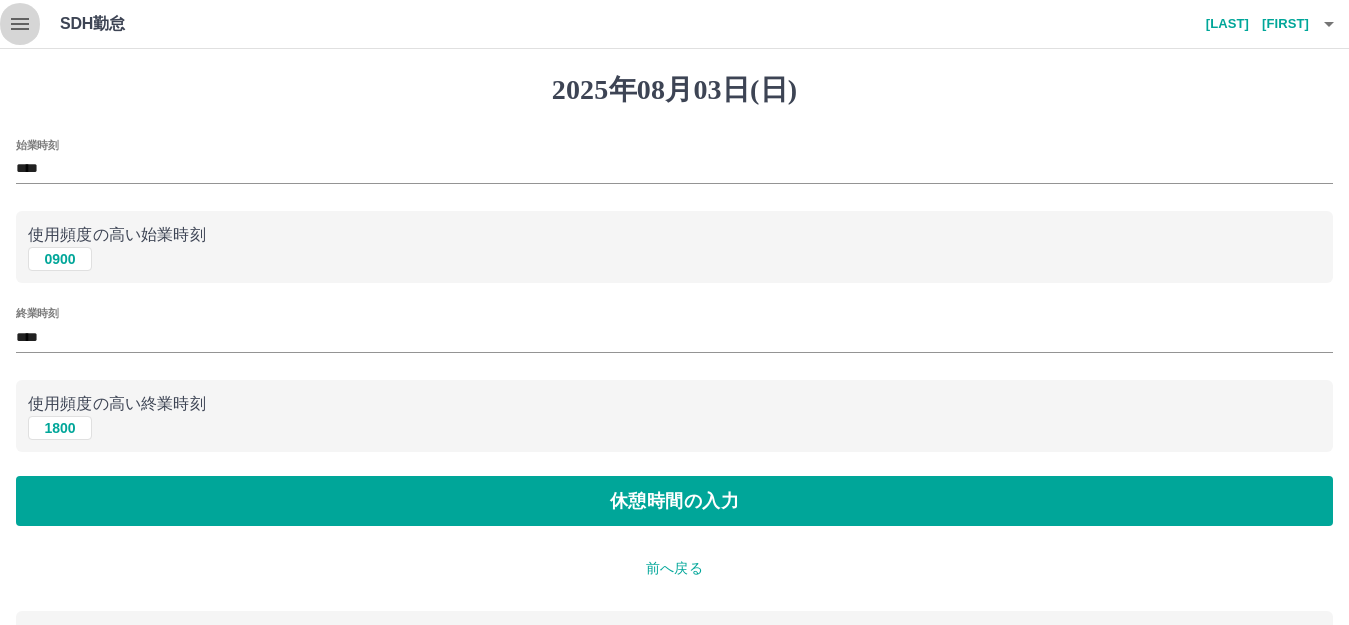 click 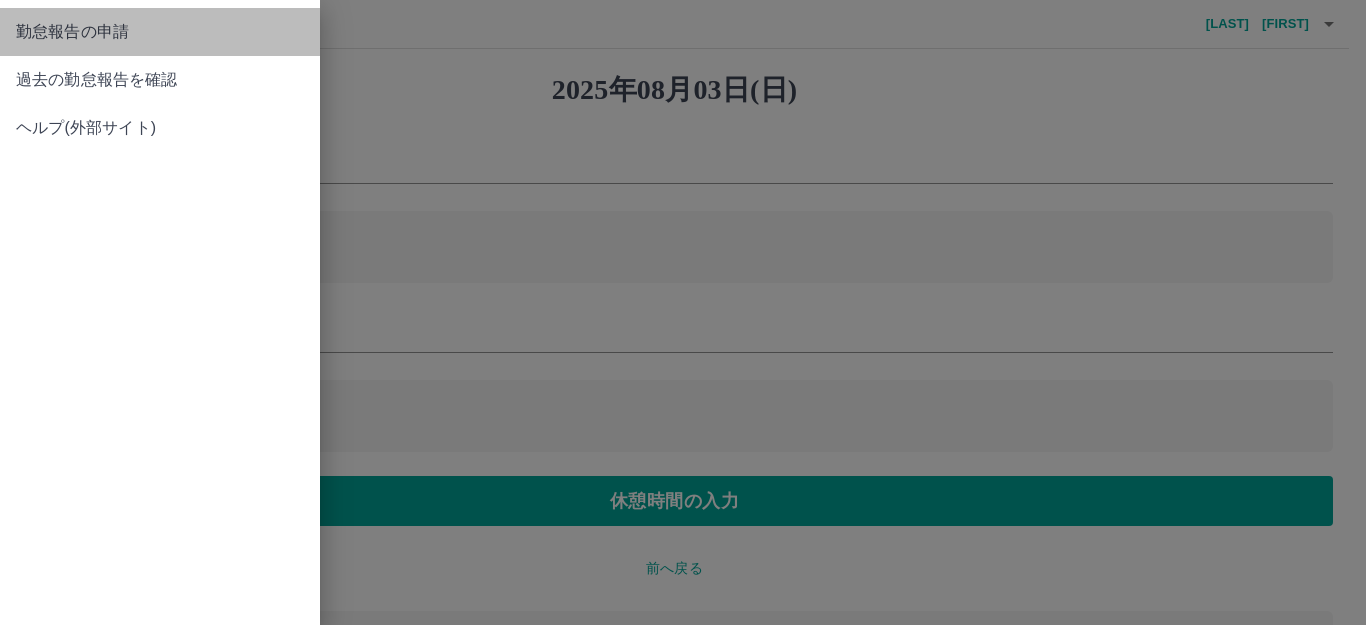 click on "勤怠報告の申請" at bounding box center [160, 32] 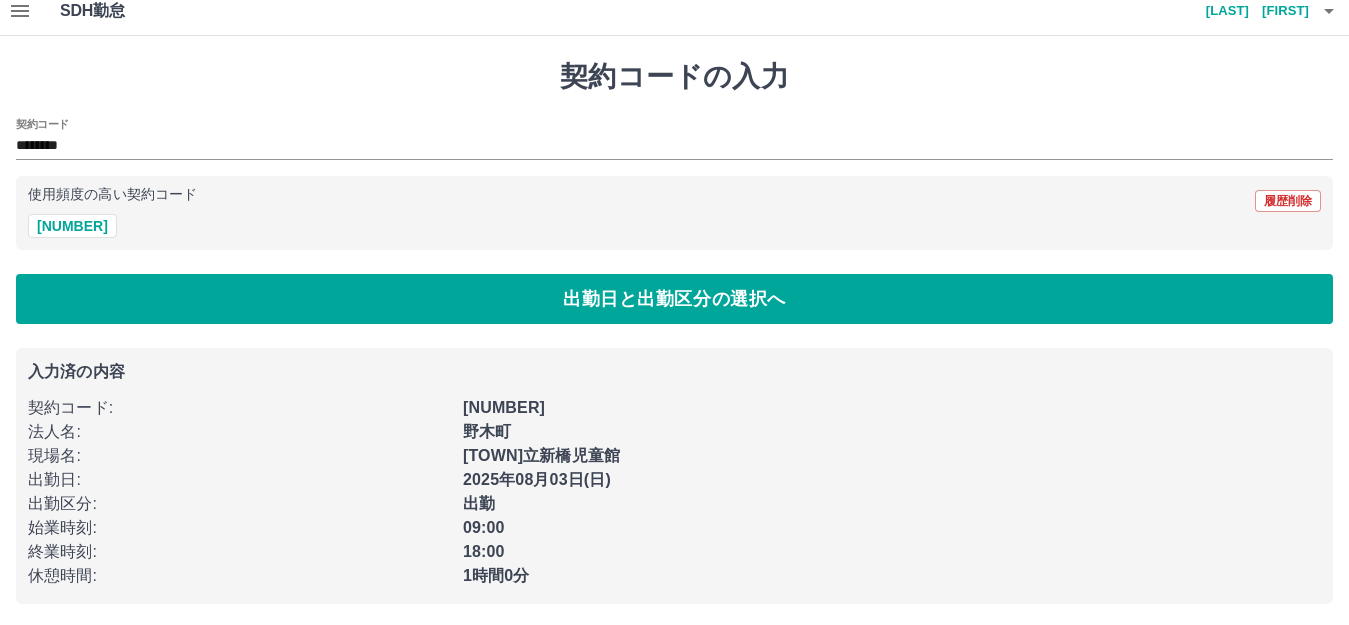 scroll, scrollTop: 17, scrollLeft: 0, axis: vertical 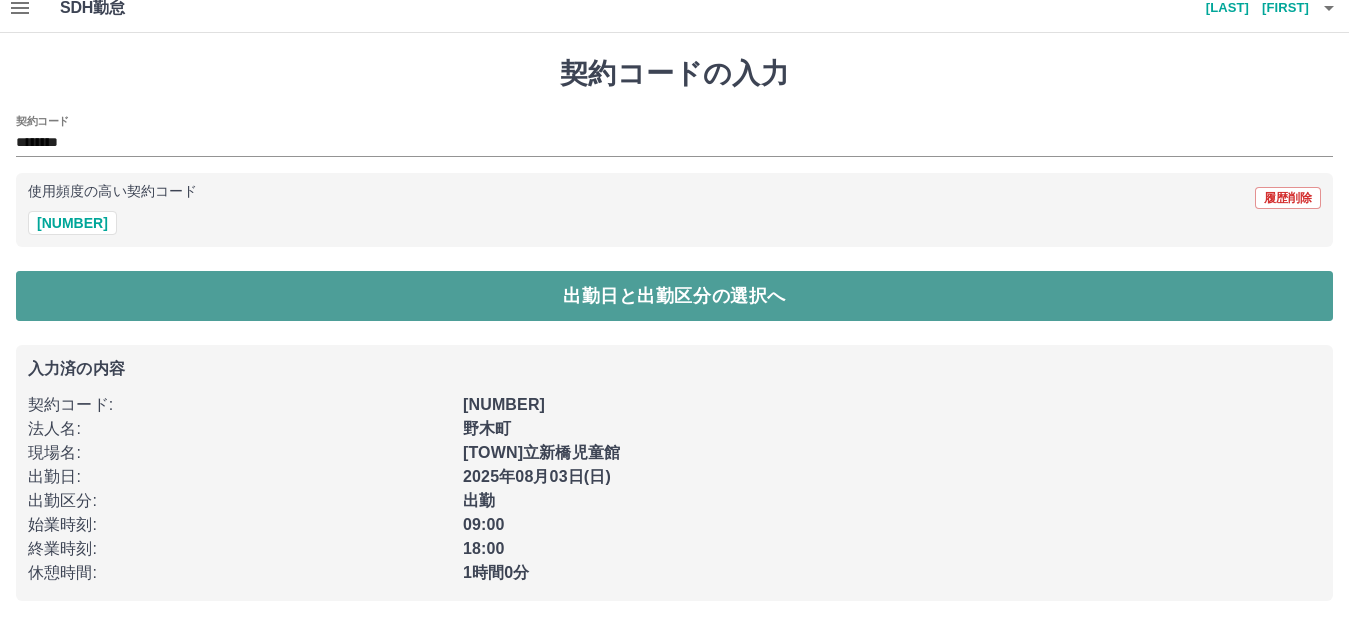 click on "出勤日と出勤区分の選択へ" at bounding box center [674, 296] 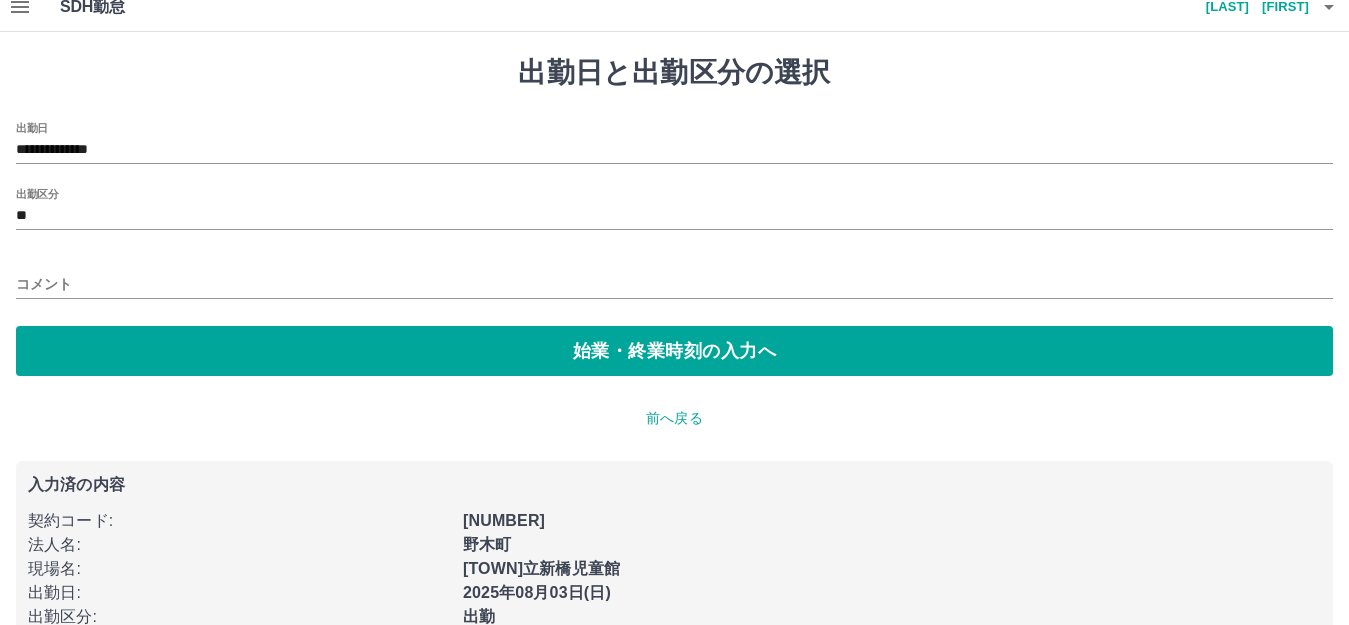 scroll, scrollTop: 0, scrollLeft: 0, axis: both 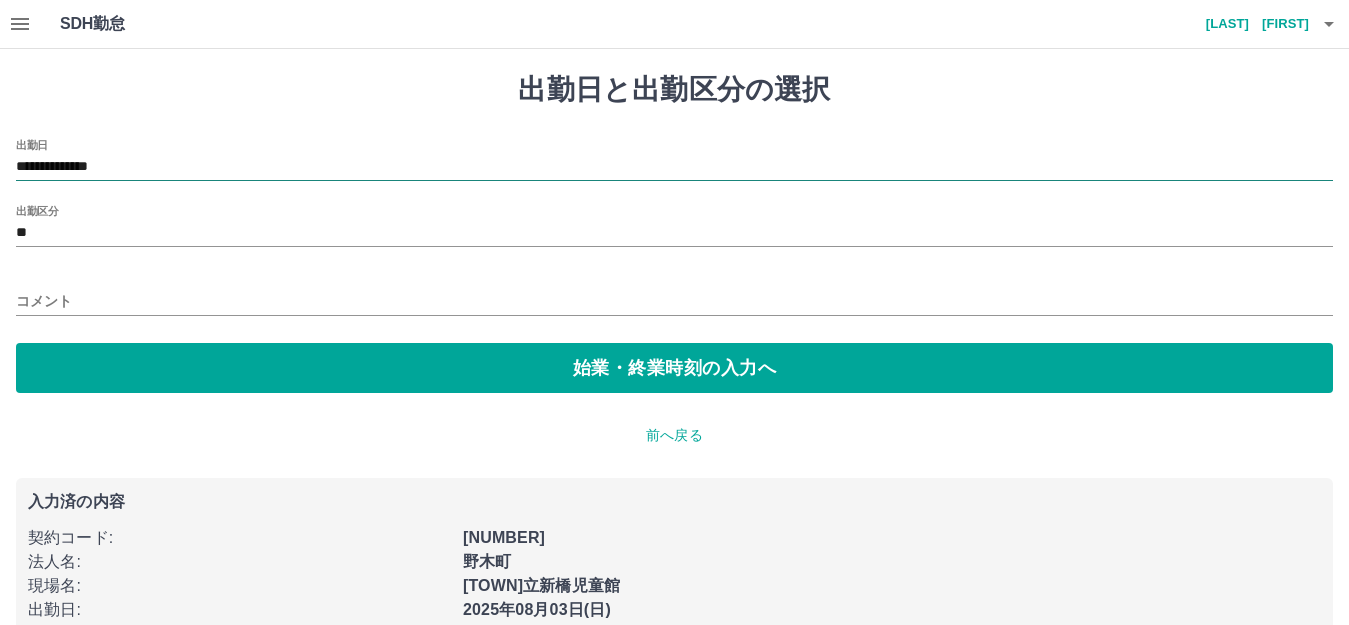 click on "**********" at bounding box center (674, 167) 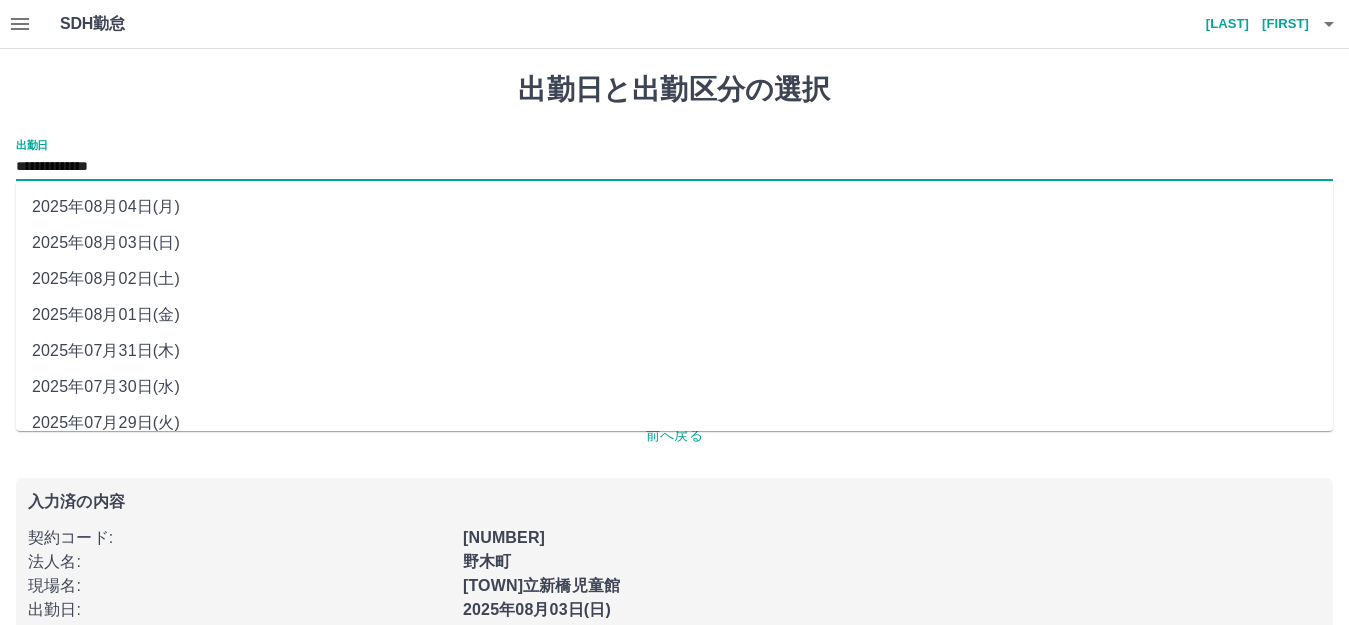 click on "2025年08月04日(月)" at bounding box center [674, 207] 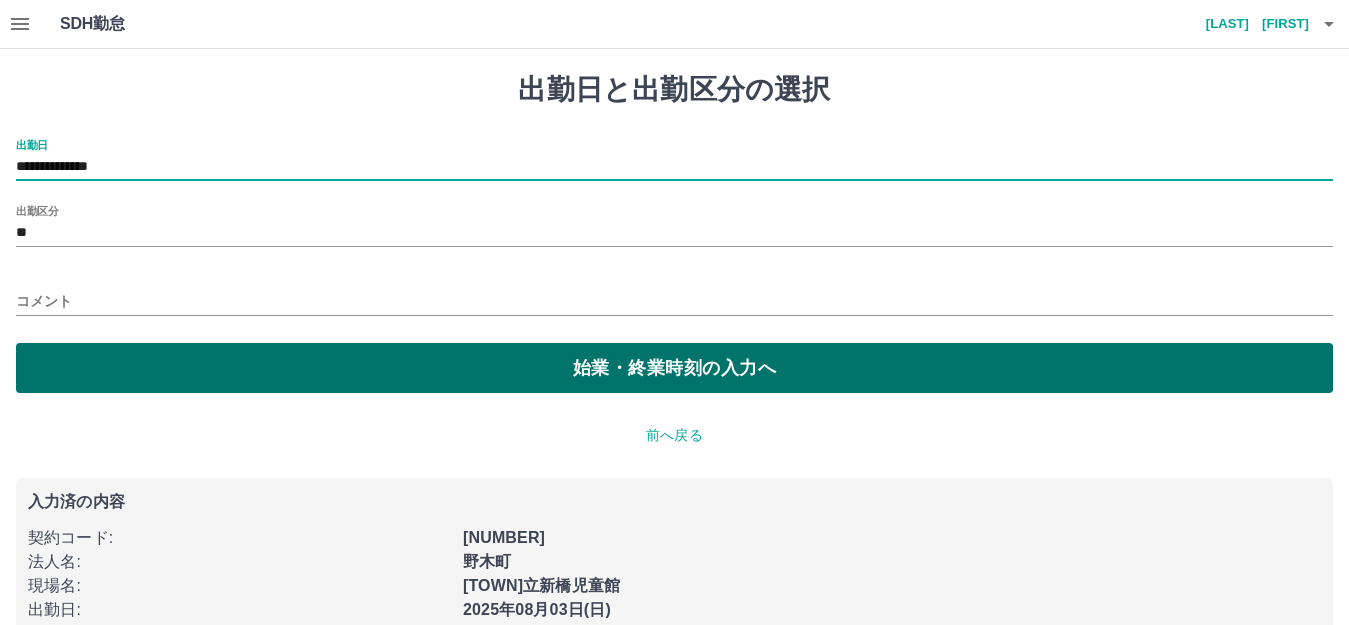 click on "始業・終業時刻の入力へ" at bounding box center [674, 368] 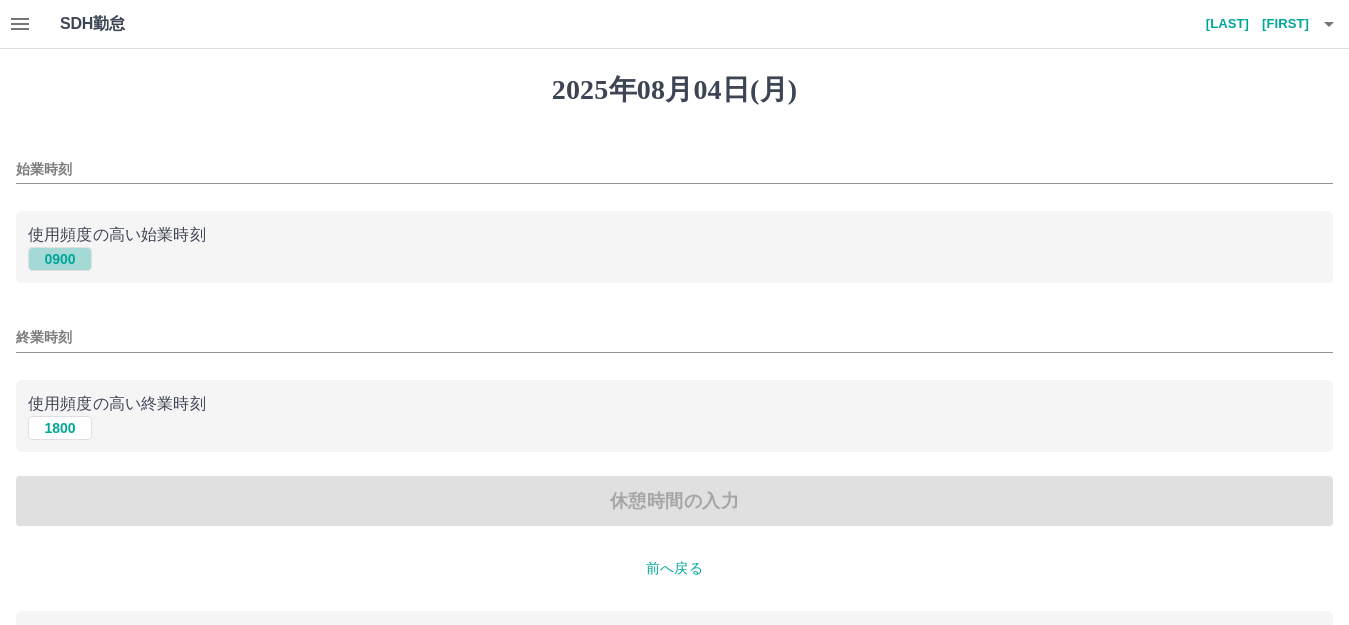 click on "0900" at bounding box center (60, 259) 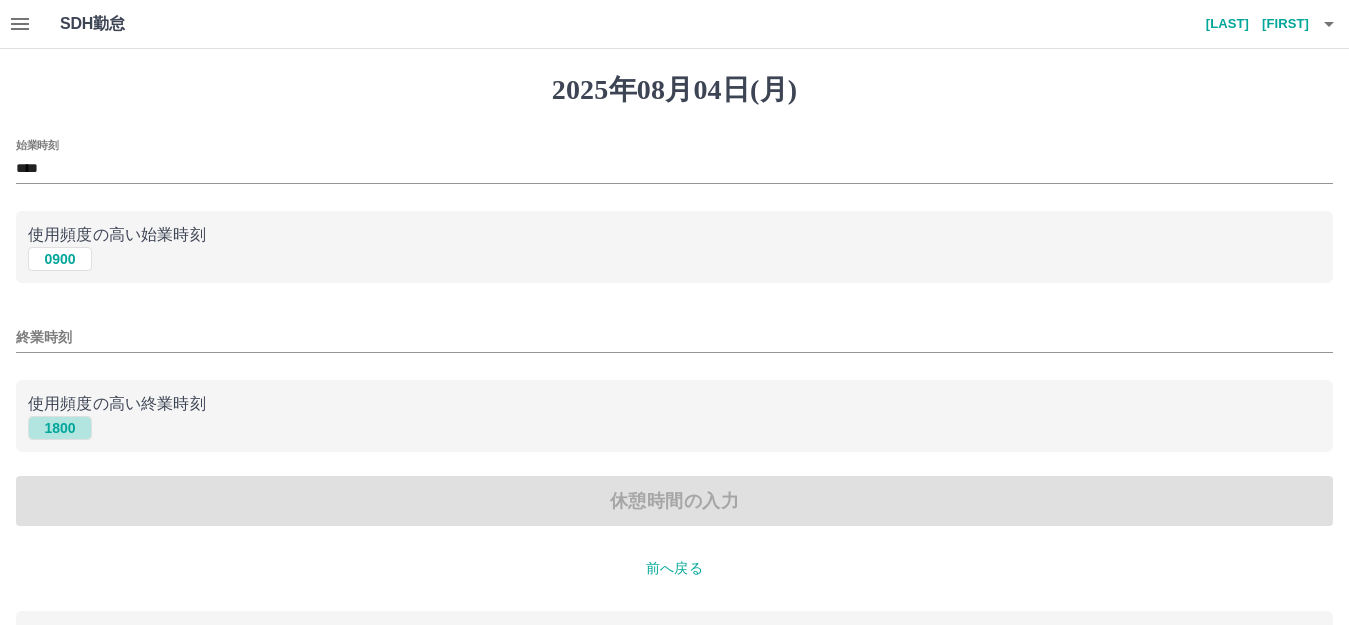 drag, startPoint x: 56, startPoint y: 429, endPoint x: 55, endPoint y: 462, distance: 33.01515 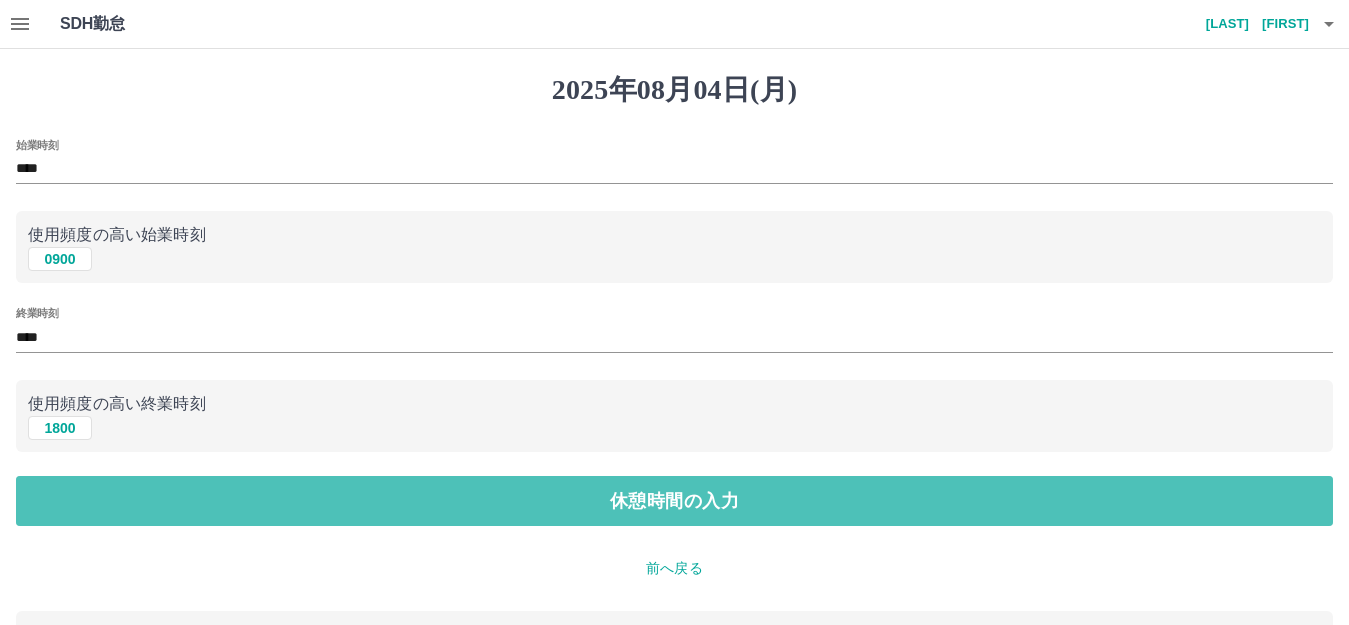 drag, startPoint x: 52, startPoint y: 495, endPoint x: 52, endPoint y: 482, distance: 13 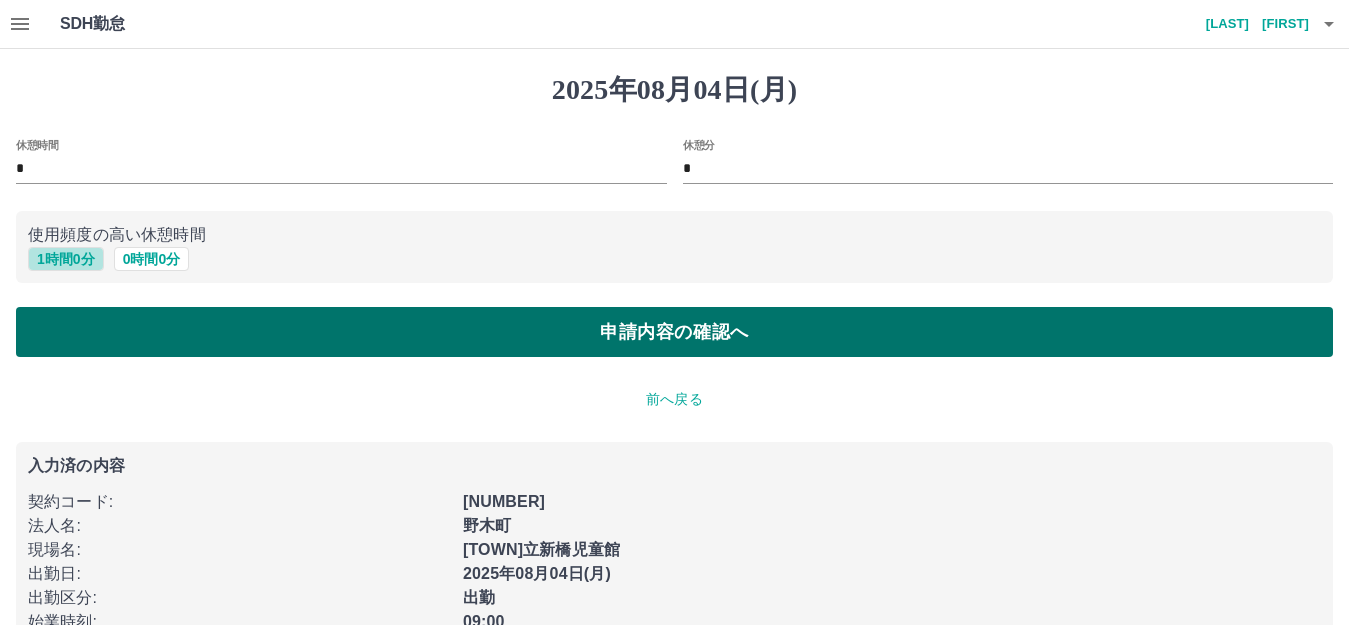 drag, startPoint x: 64, startPoint y: 255, endPoint x: 70, endPoint y: 309, distance: 54.33231 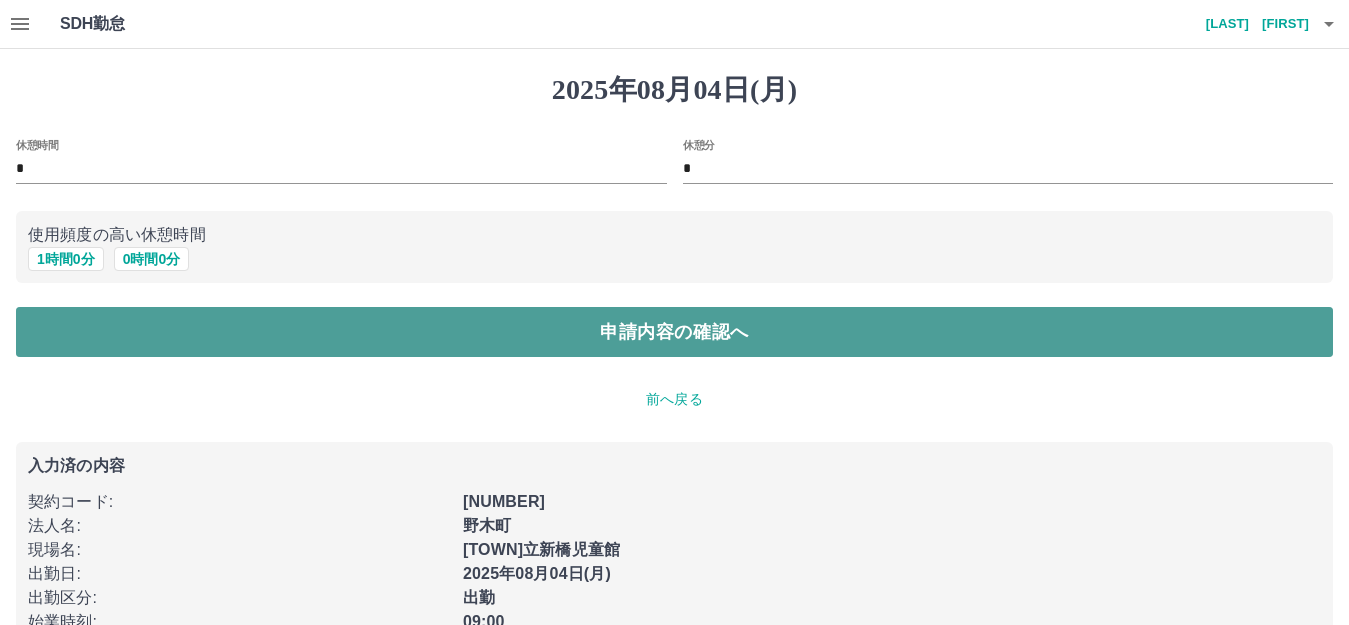 click on "申請内容の確認へ" at bounding box center (674, 332) 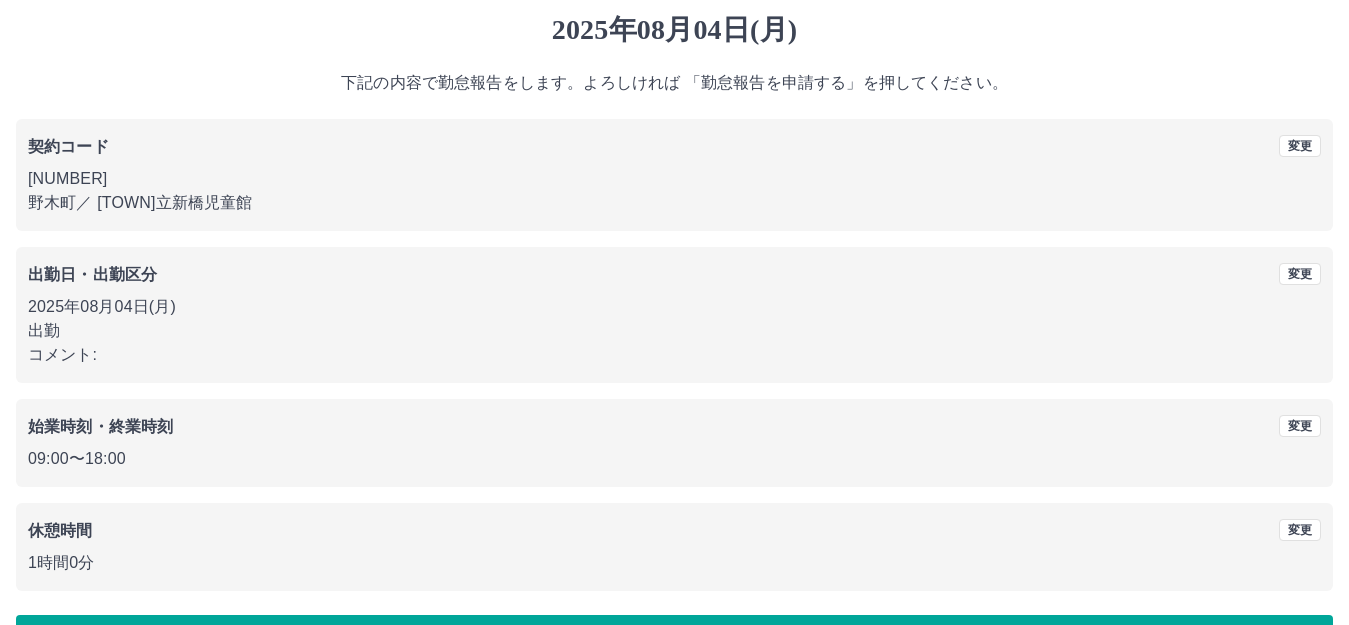 scroll, scrollTop: 124, scrollLeft: 0, axis: vertical 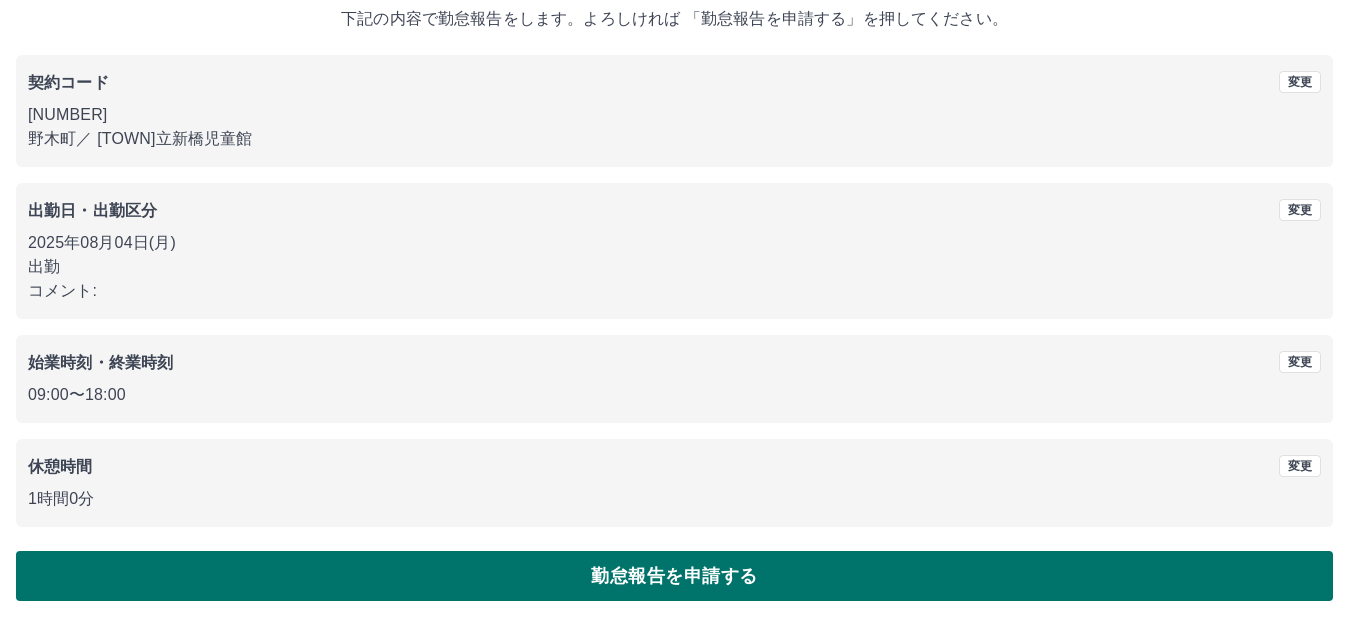 click on "勤怠報告を申請する" at bounding box center [674, 576] 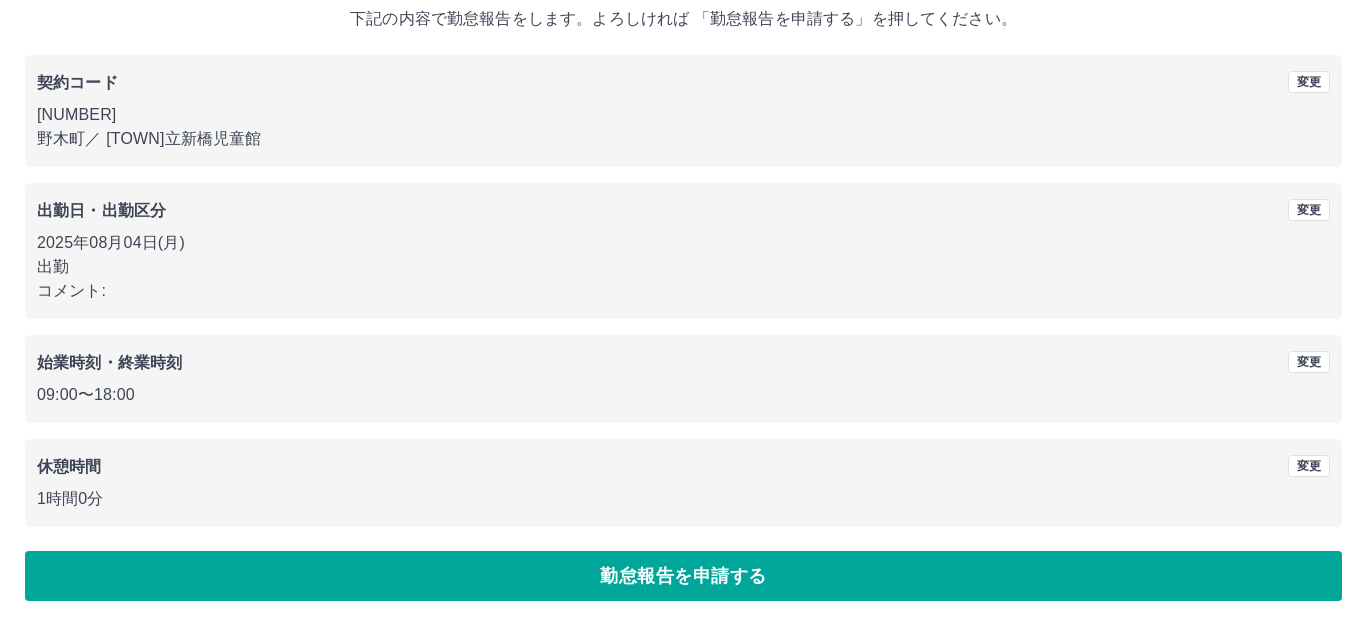 scroll, scrollTop: 0, scrollLeft: 0, axis: both 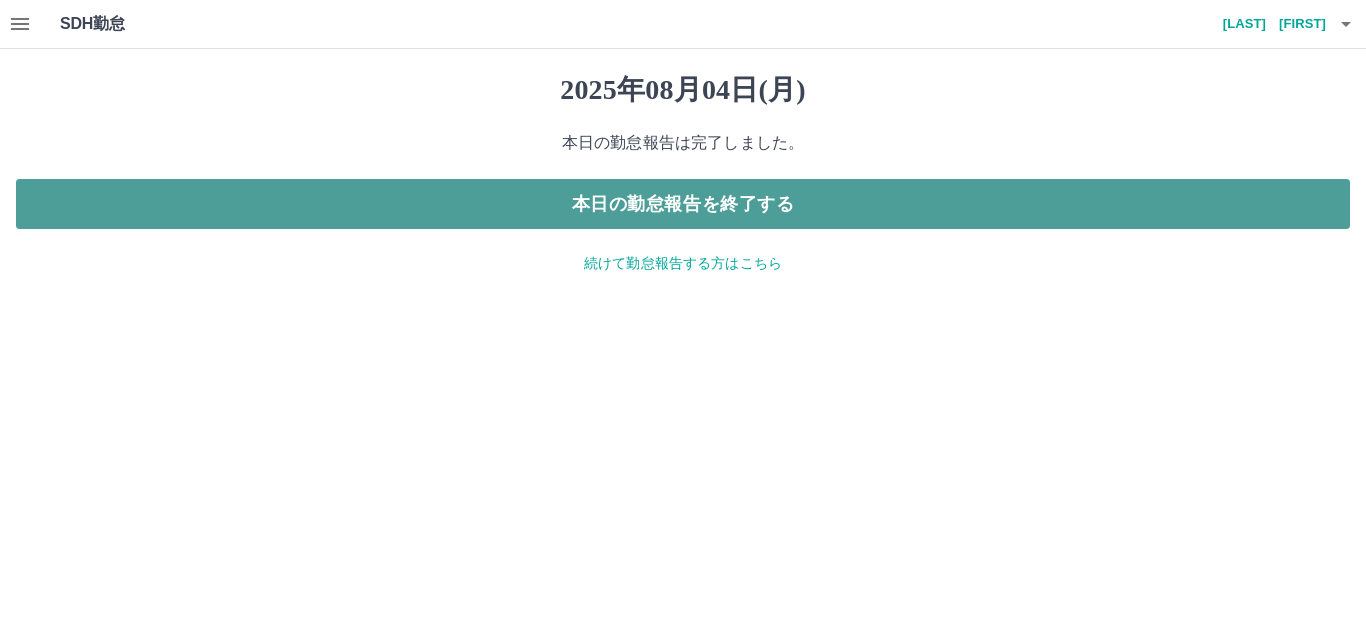 click on "本日の勤怠報告を終了する" at bounding box center [683, 204] 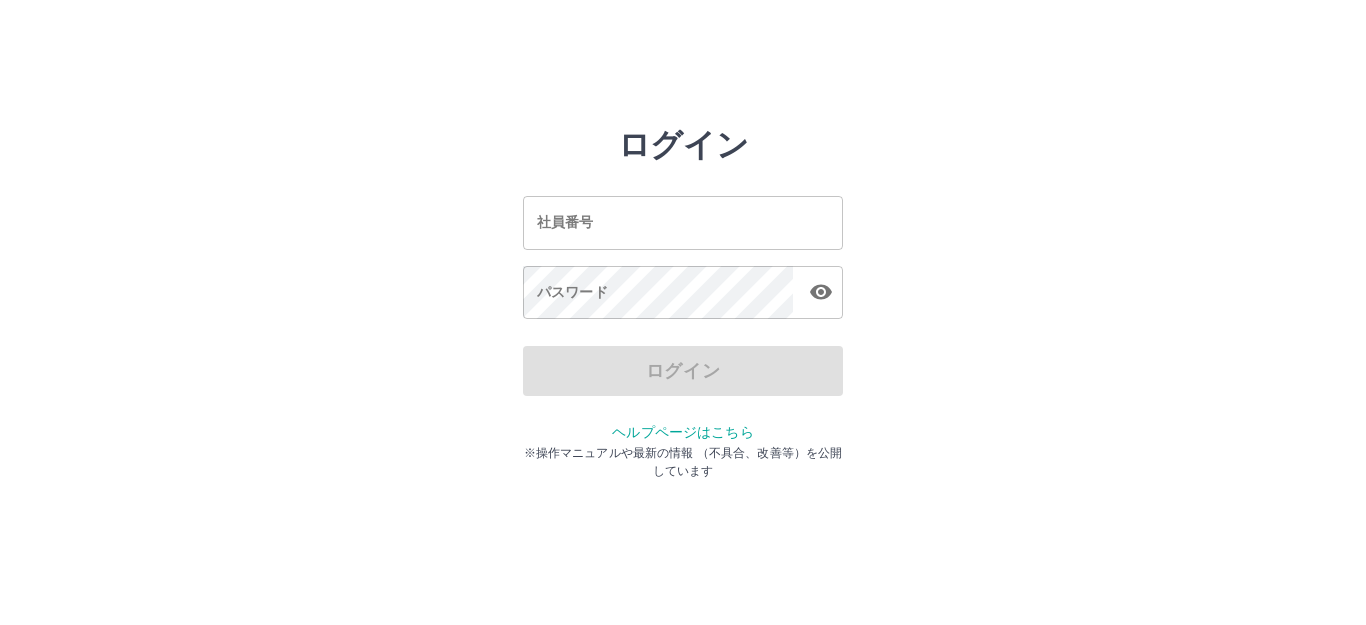 scroll, scrollTop: 0, scrollLeft: 0, axis: both 